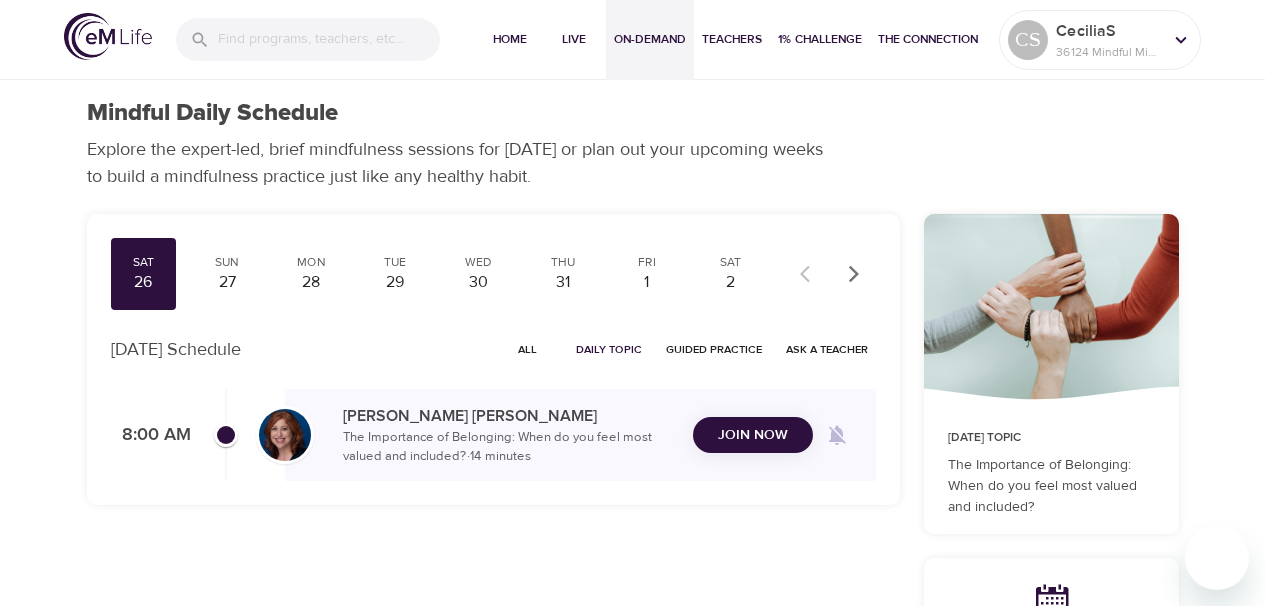 scroll, scrollTop: 0, scrollLeft: 0, axis: both 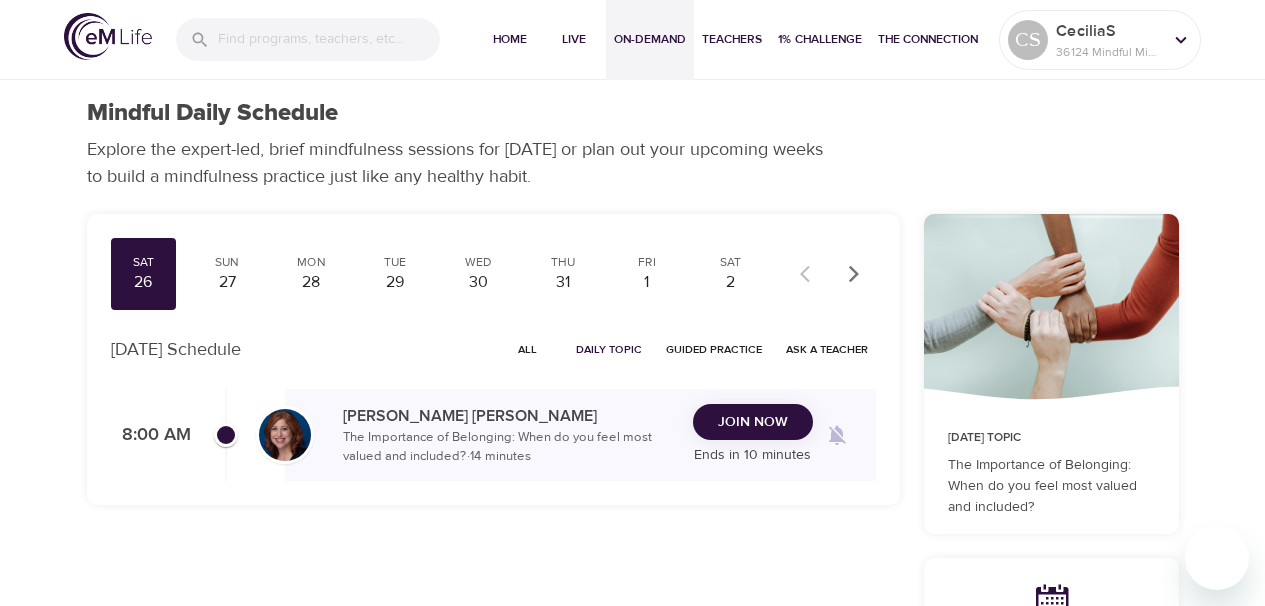 click on "On-Demand" at bounding box center [650, 39] 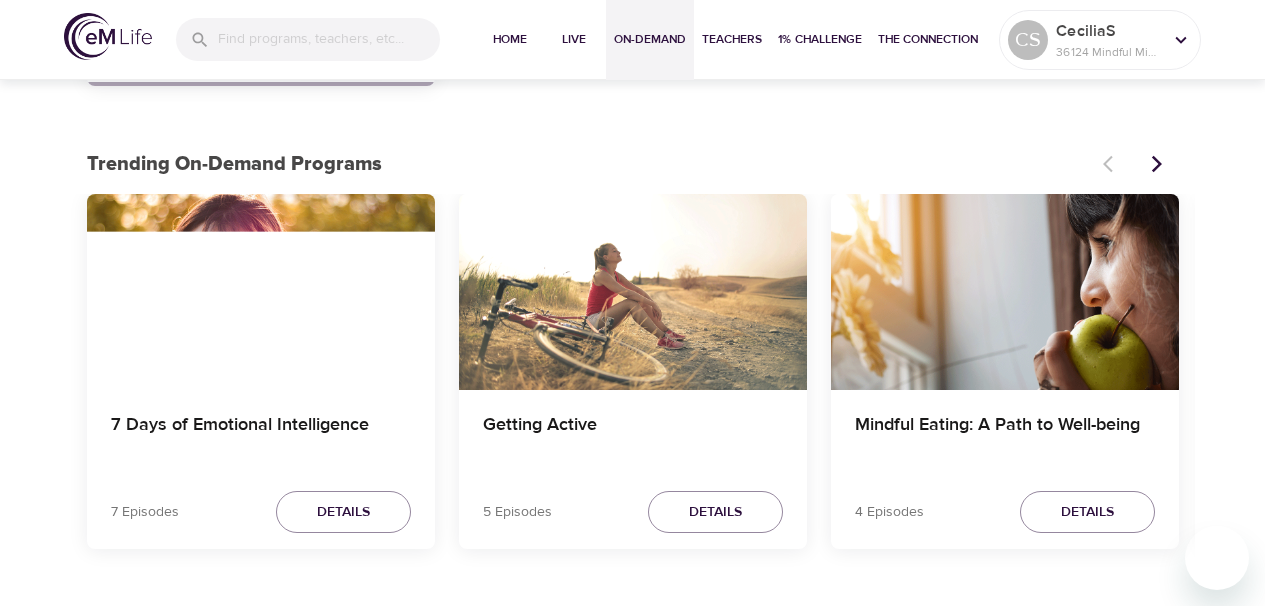 scroll, scrollTop: 518, scrollLeft: 0, axis: vertical 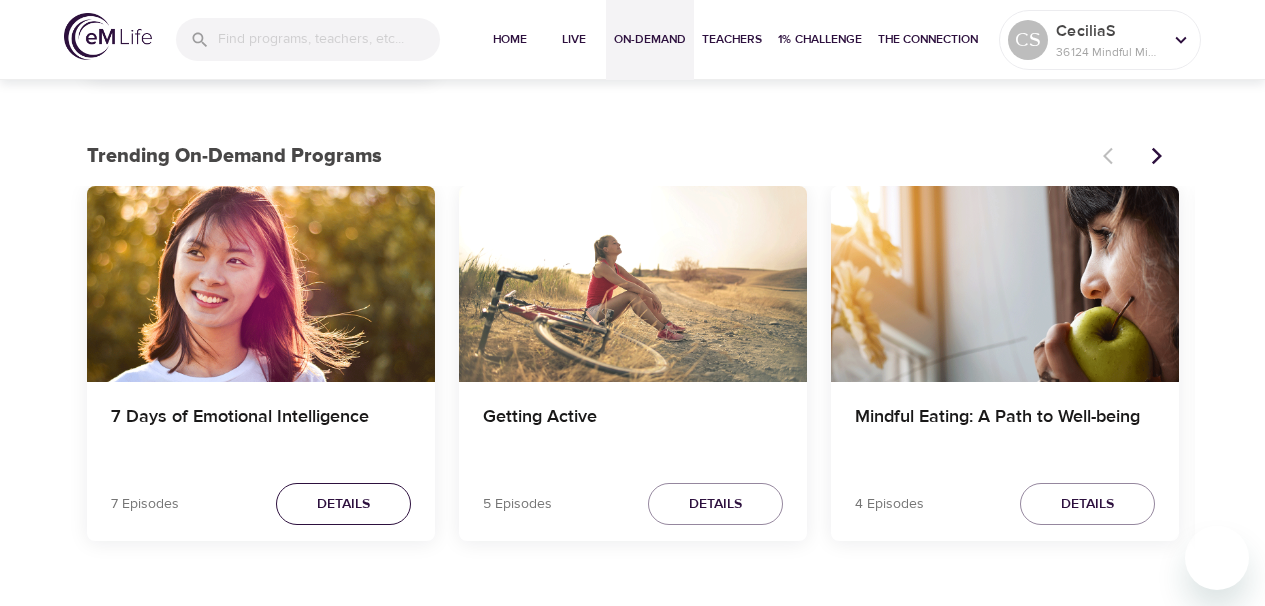 click on "Details" at bounding box center (343, 504) 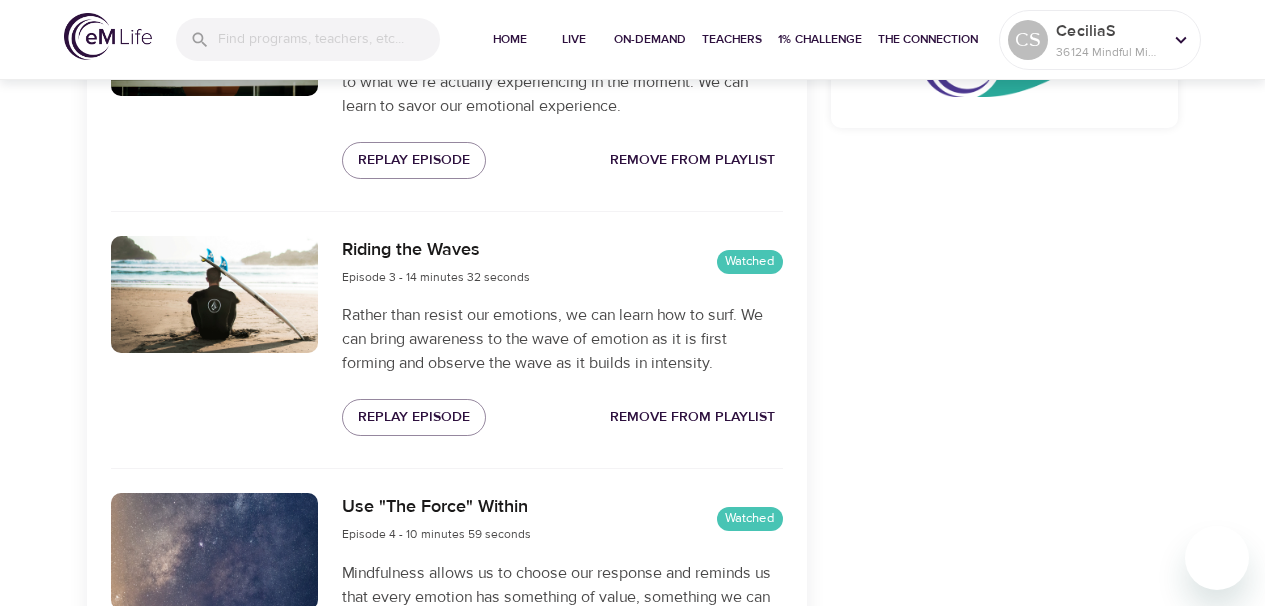 scroll, scrollTop: 1093, scrollLeft: 0, axis: vertical 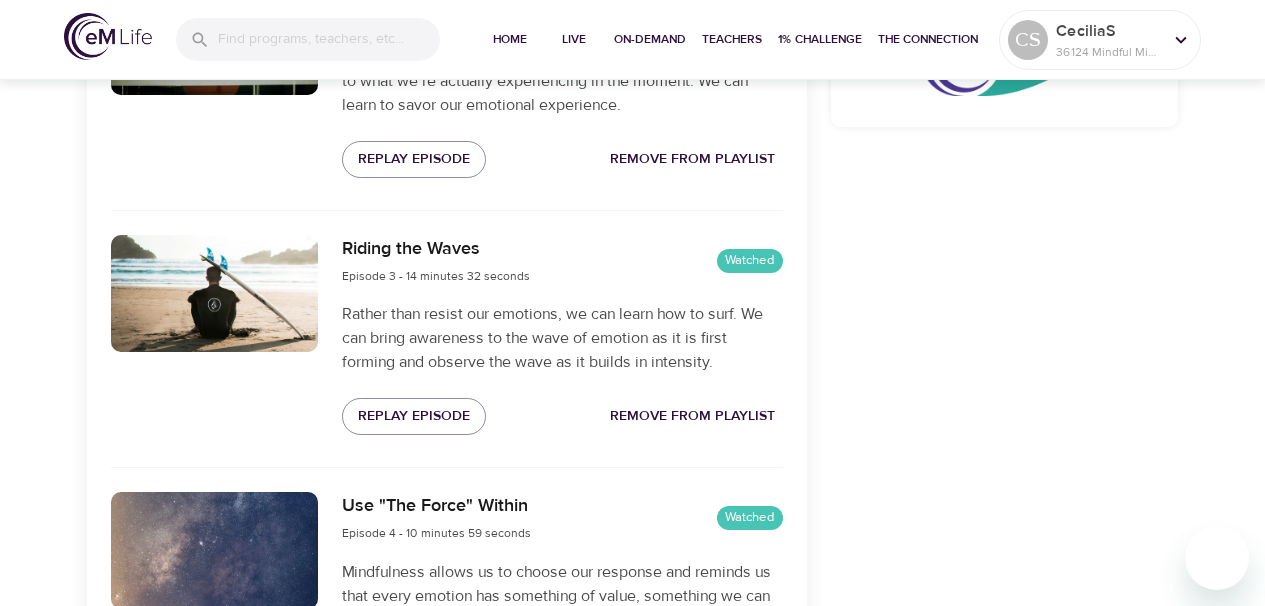 click on "Replay Episode" at bounding box center [414, 416] 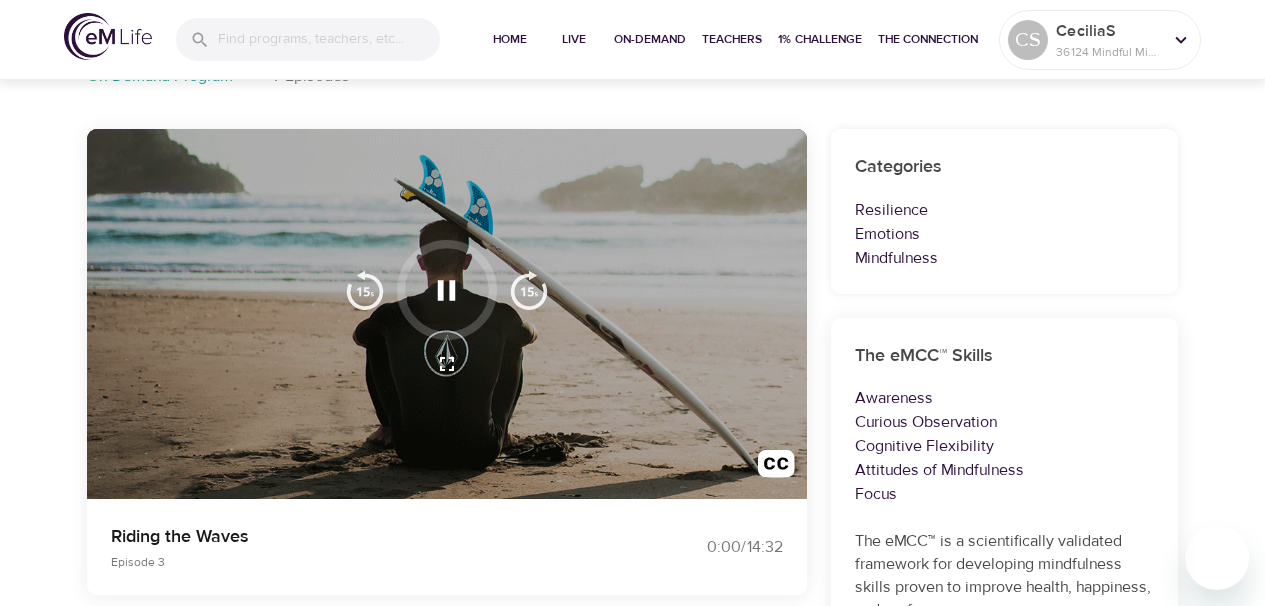 scroll, scrollTop: 143, scrollLeft: 0, axis: vertical 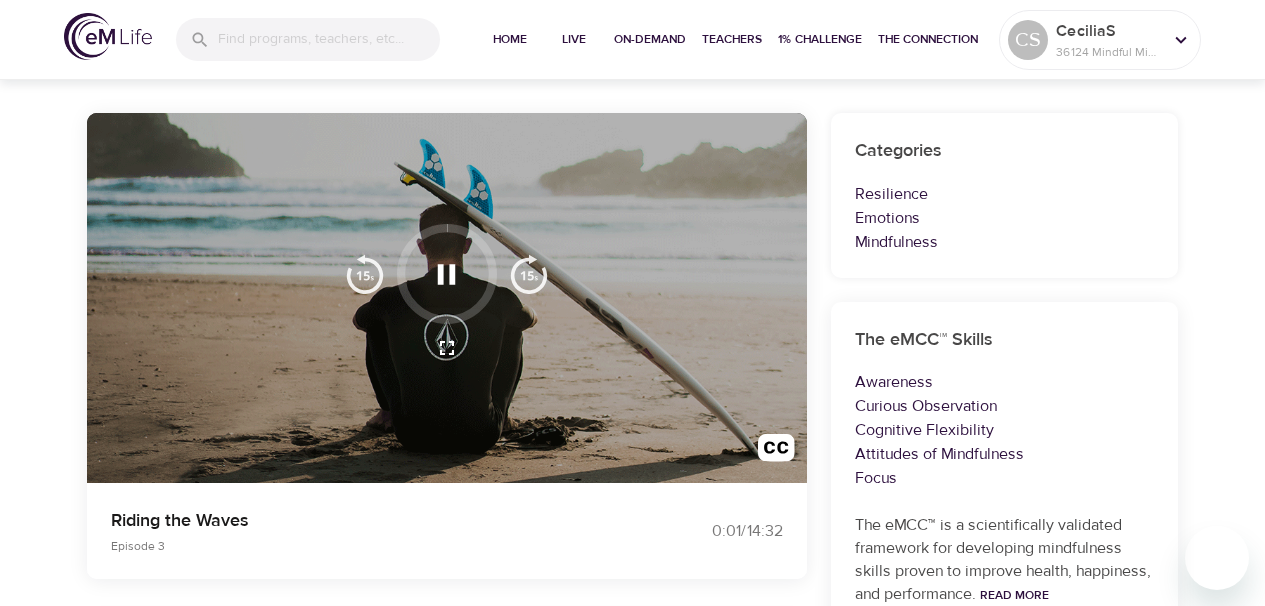 click 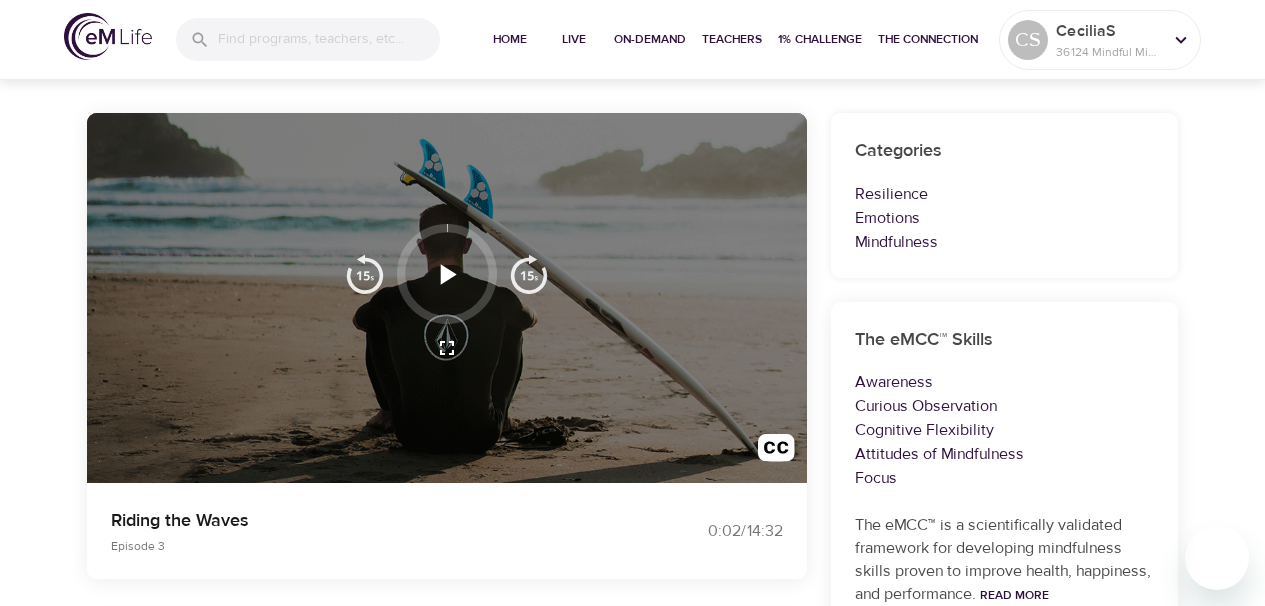 click 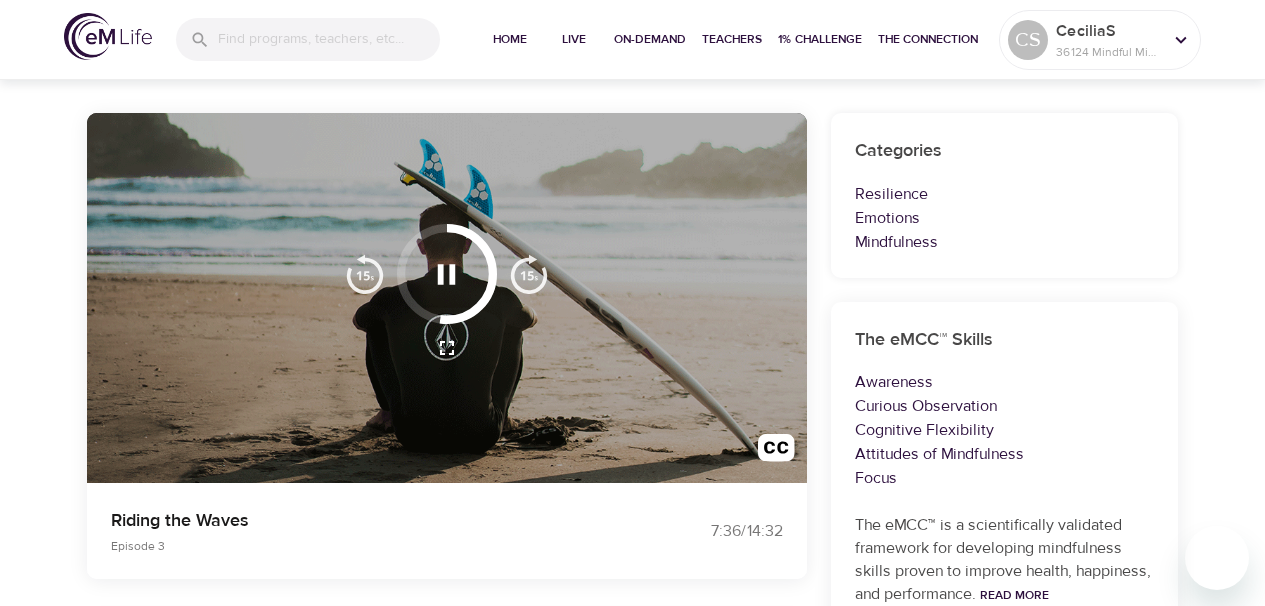 click 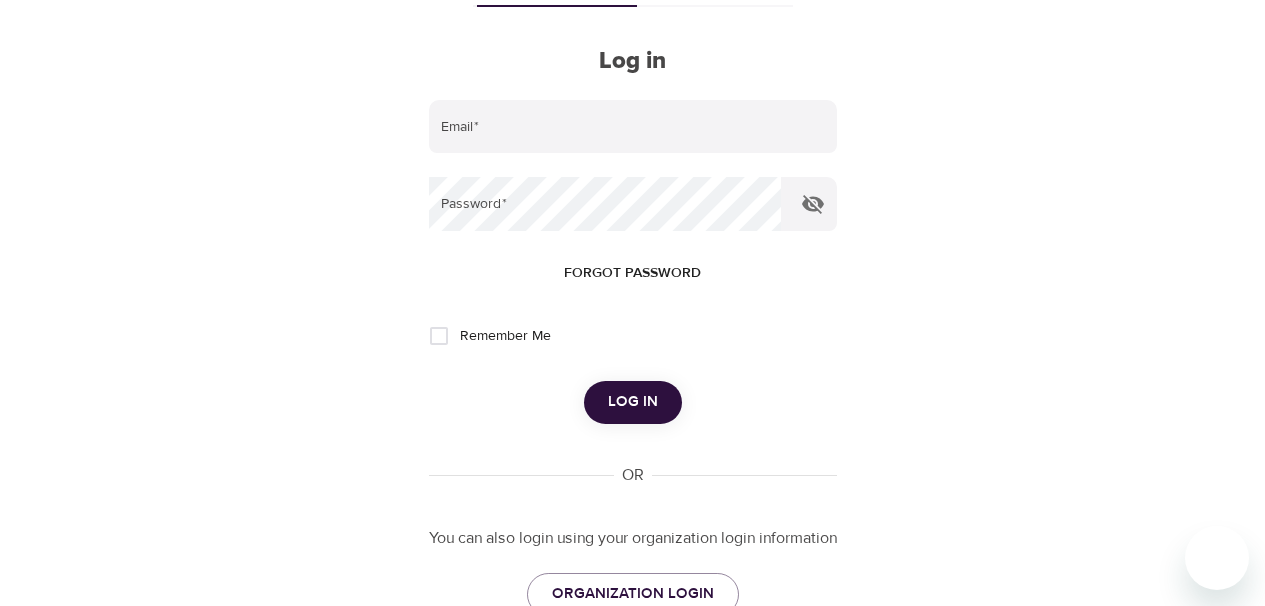scroll, scrollTop: 75, scrollLeft: 0, axis: vertical 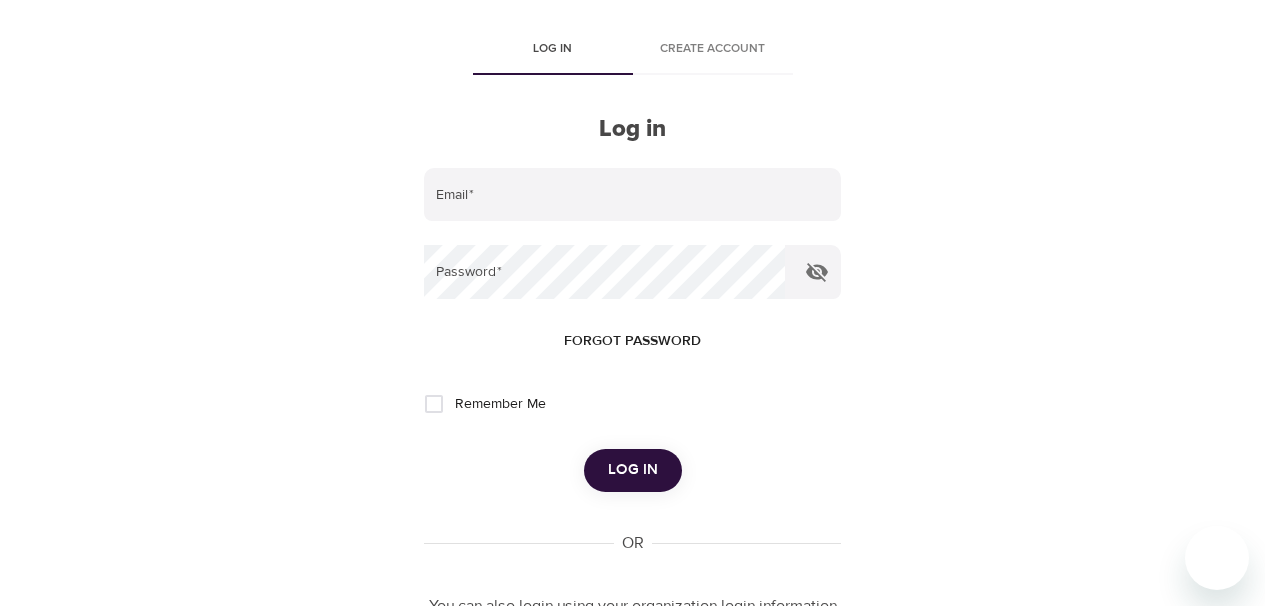 type on "[PERSON_NAME][EMAIL_ADDRESS][PERSON_NAME][DOMAIN_NAME]" 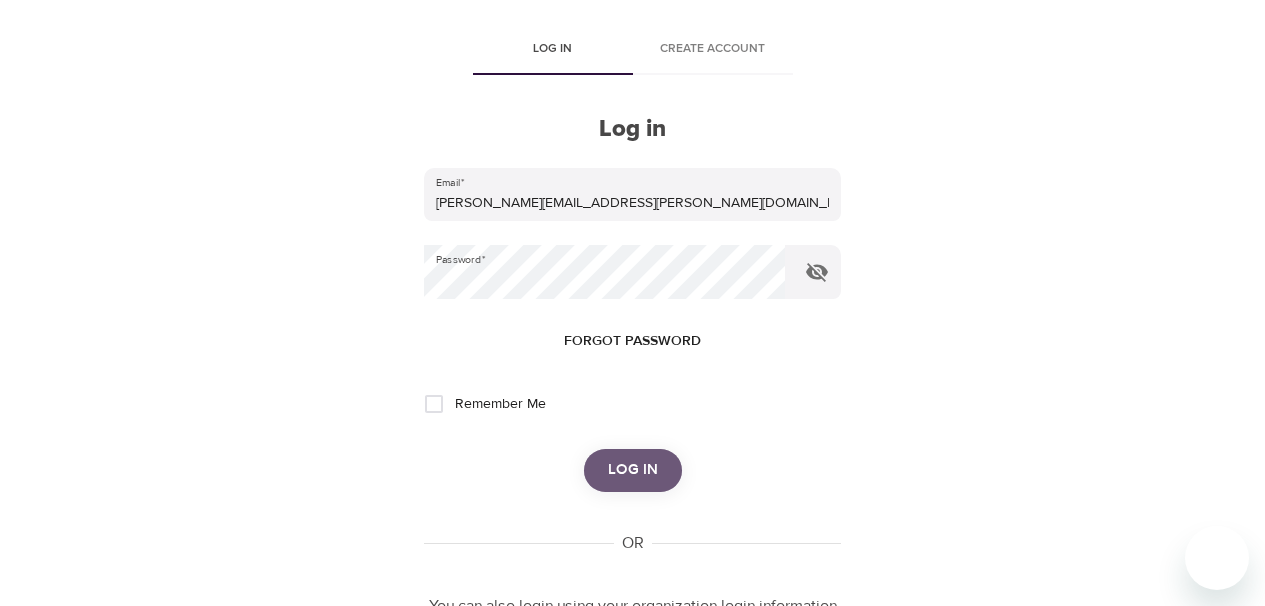 click on "Log in" at bounding box center (633, 470) 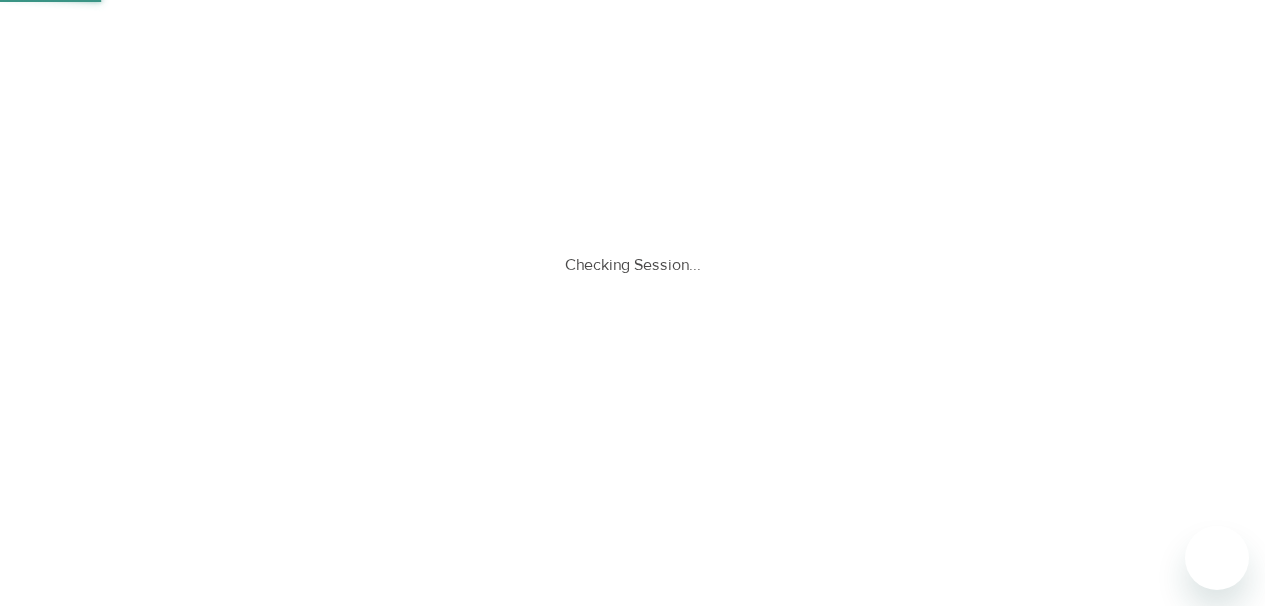 scroll, scrollTop: 0, scrollLeft: 0, axis: both 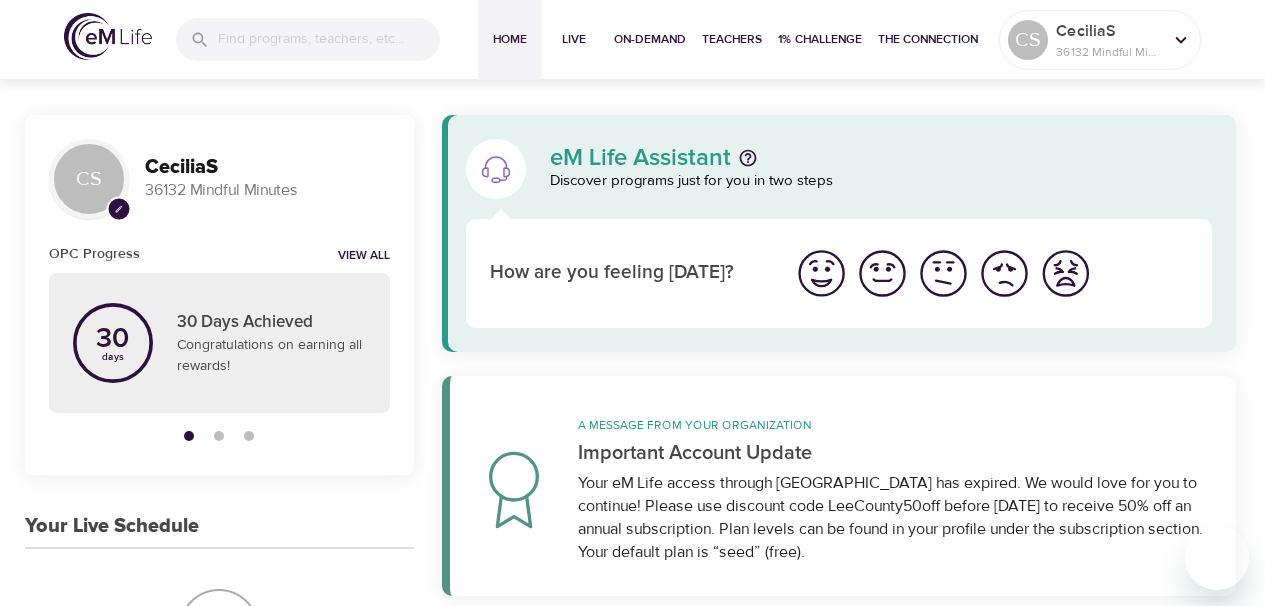 click on "A message from your organization Important Account Update Your eM Life access through [GEOGRAPHIC_DATA] has expired. We would love for you to continue! Please use discount code LeeCounty50off before [DATE] to receive 50% off an annual subscription. Plan levels can be found in your profile under the subscription section. Your default plan is “seed” (free)." at bounding box center (895, 490) 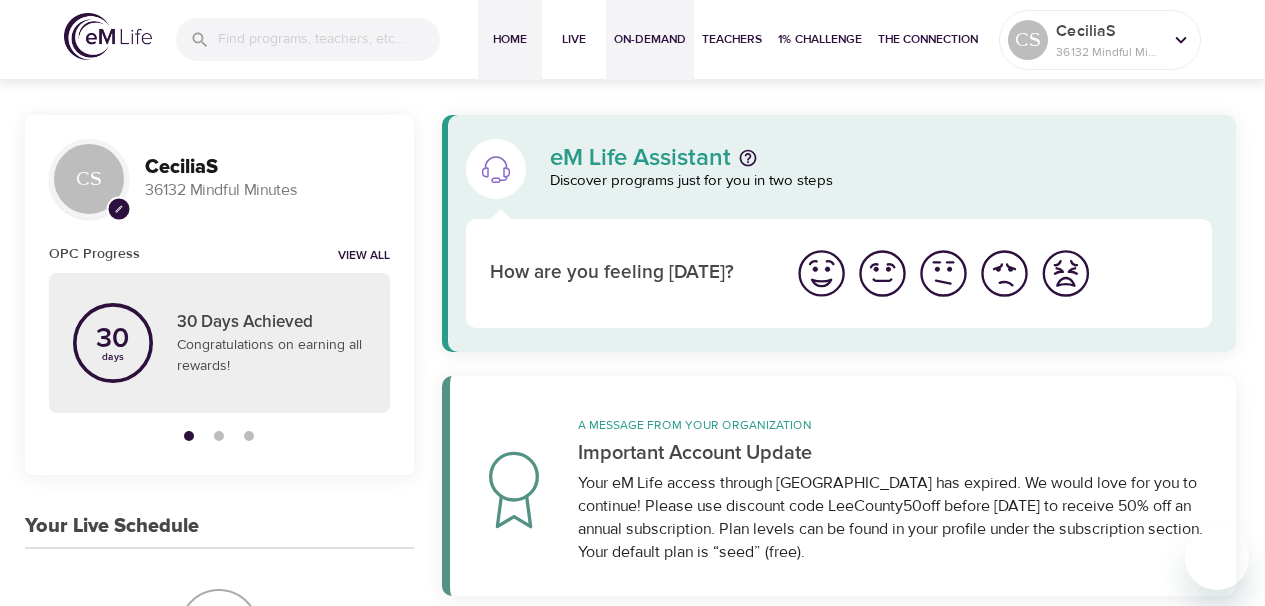 click on "On-Demand" at bounding box center (650, 39) 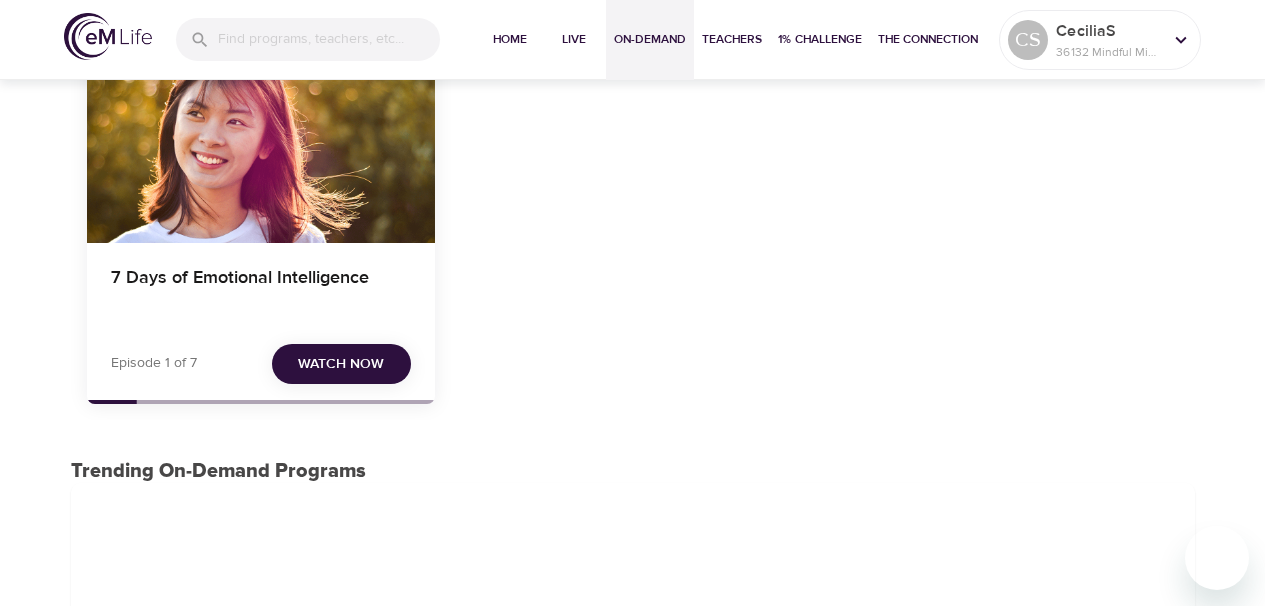 scroll, scrollTop: 190, scrollLeft: 0, axis: vertical 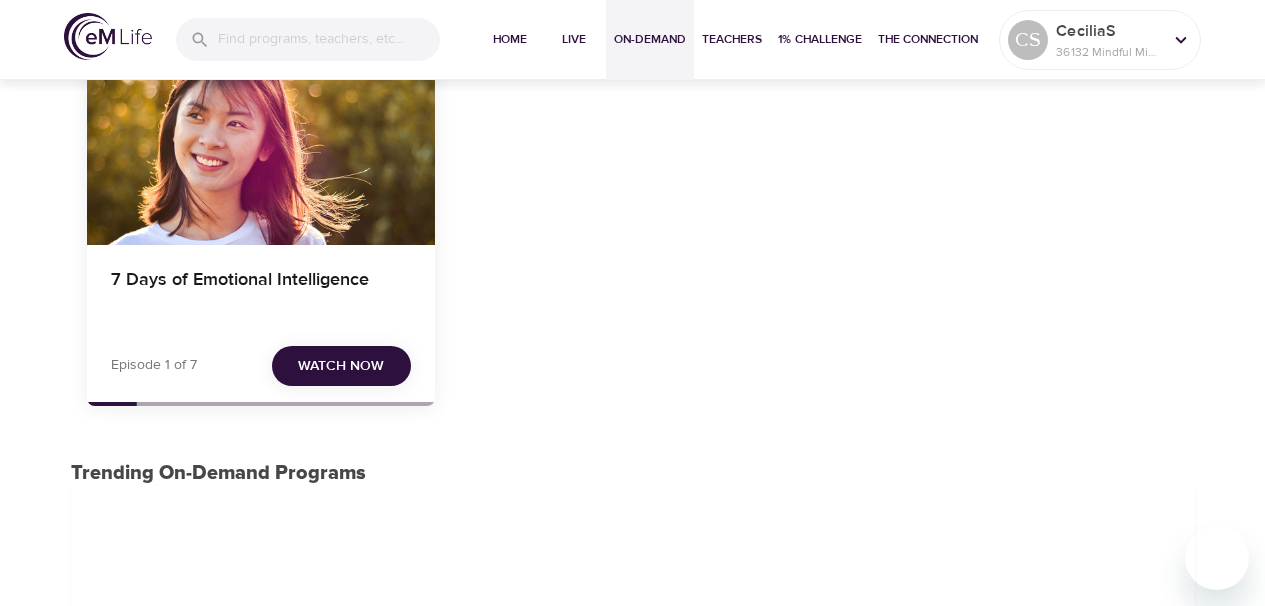 click on "Watch Now" at bounding box center (341, 366) 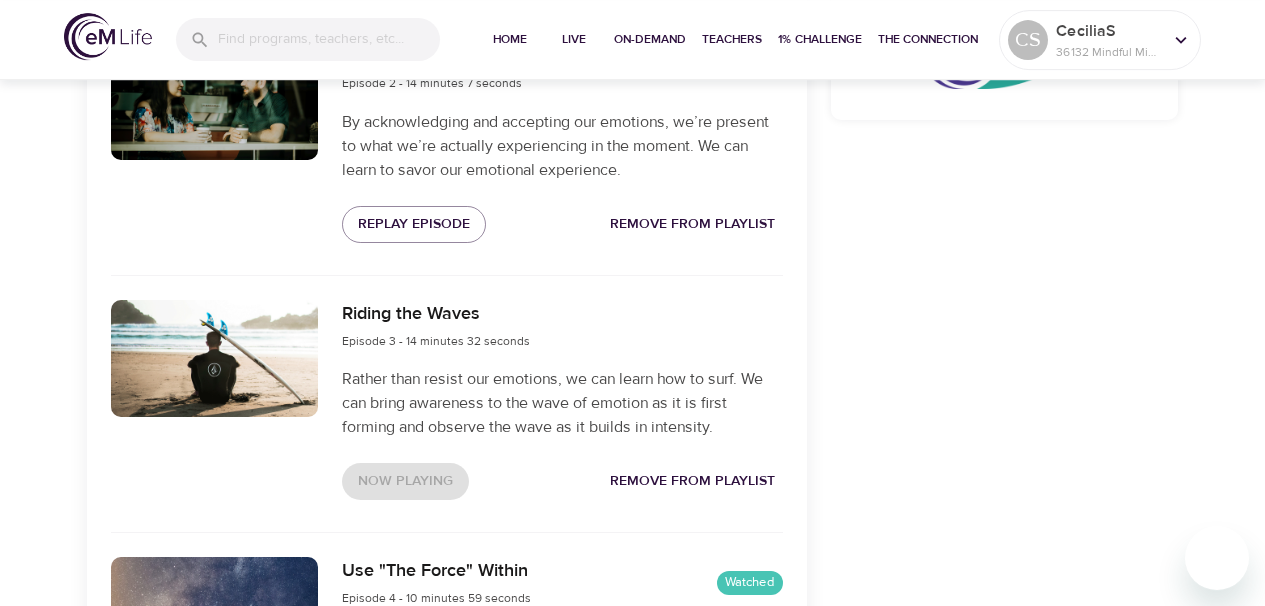scroll, scrollTop: 1046, scrollLeft: 0, axis: vertical 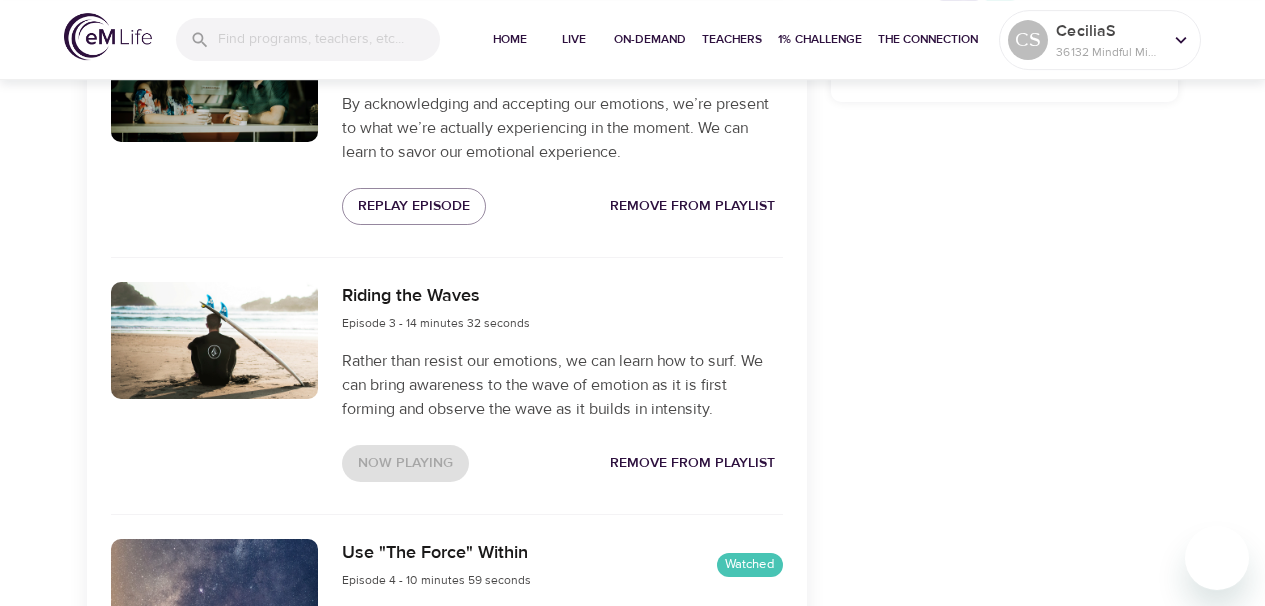 click at bounding box center (215, 340) 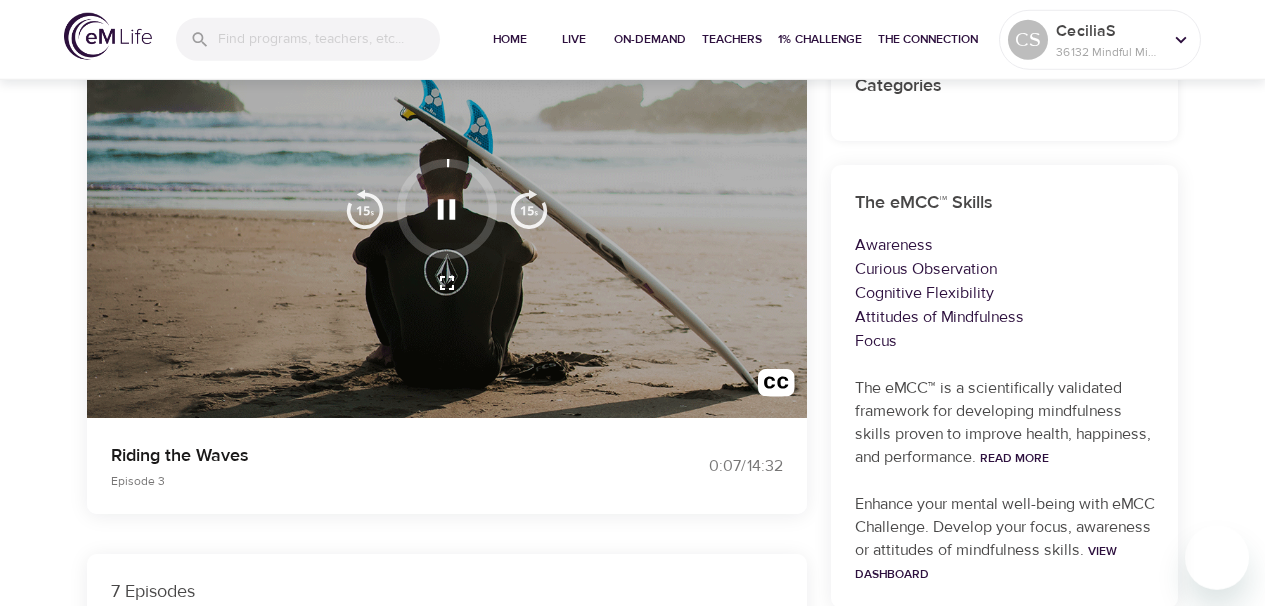 scroll, scrollTop: 211, scrollLeft: 0, axis: vertical 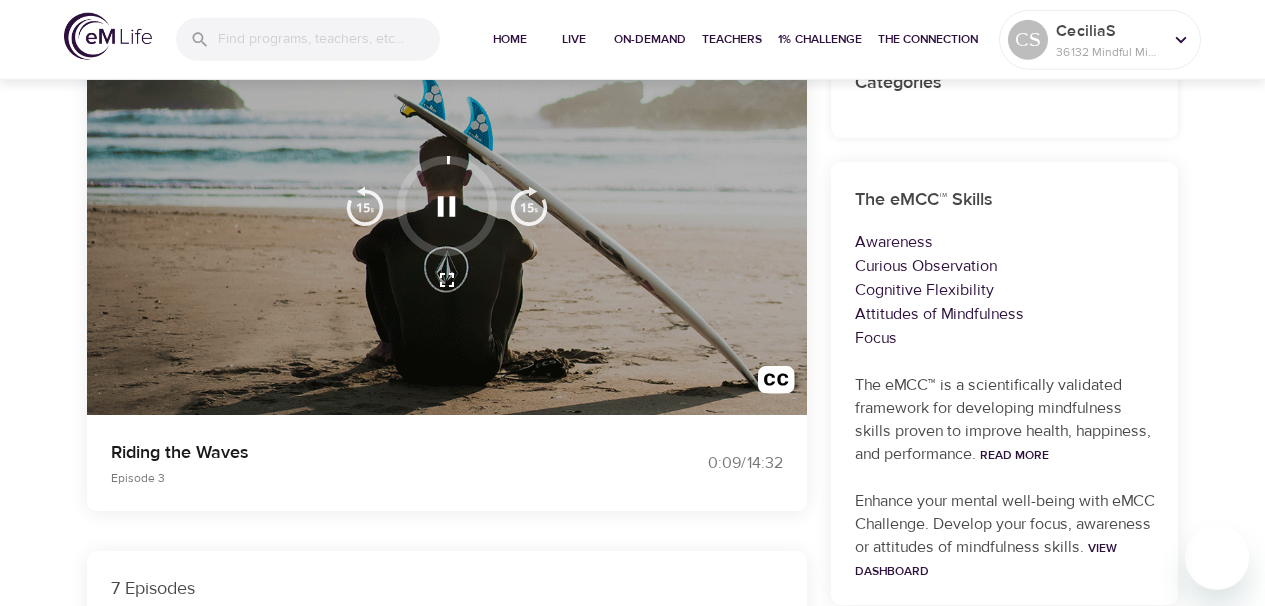 click at bounding box center [529, 206] 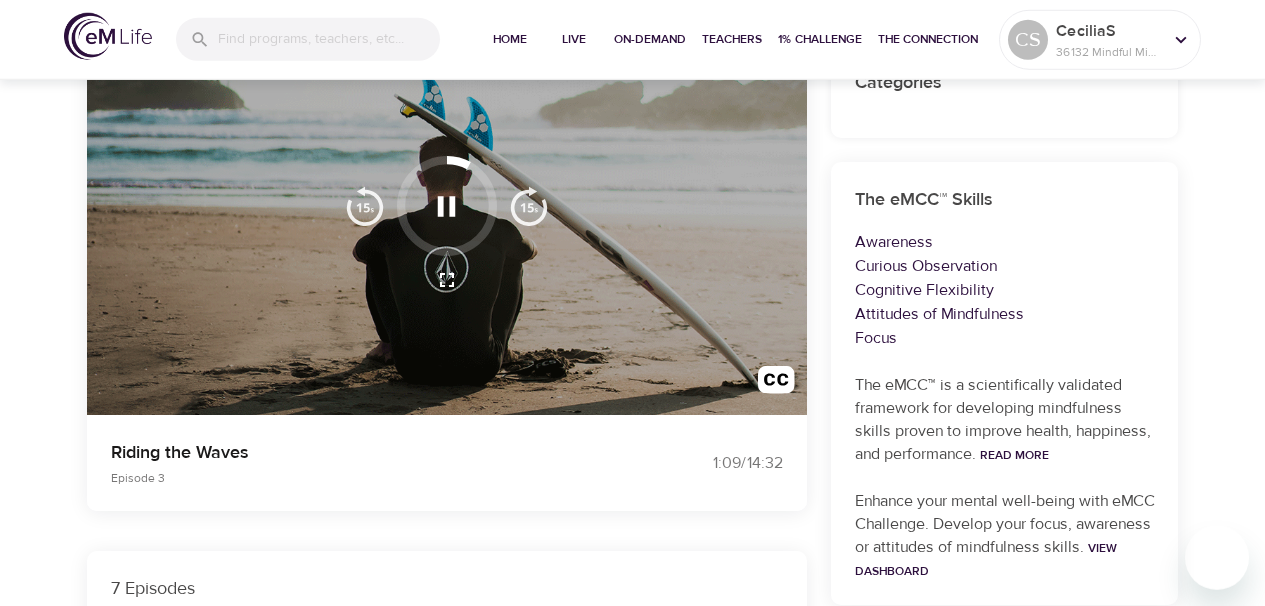 click at bounding box center [529, 206] 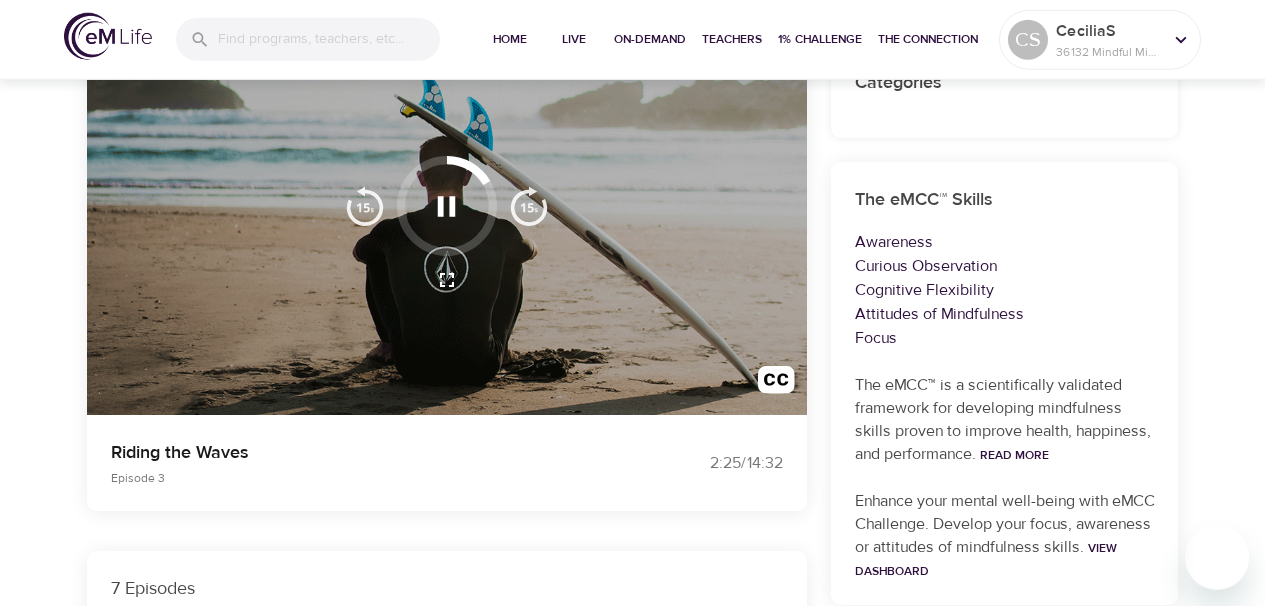 click at bounding box center (529, 206) 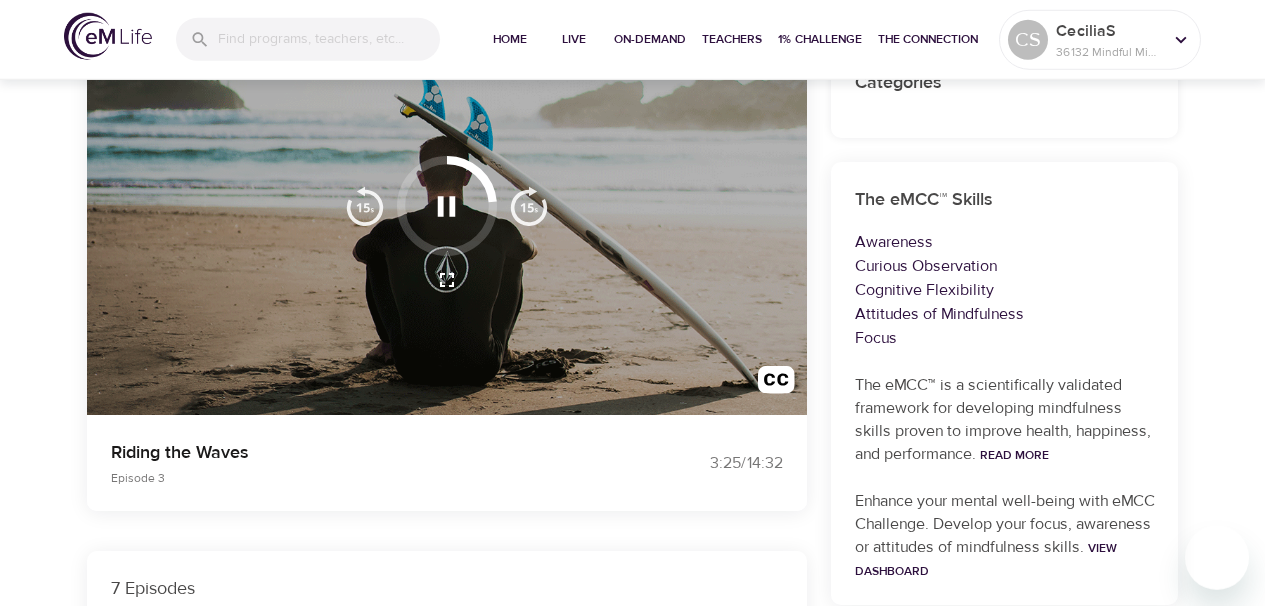 click at bounding box center [529, 206] 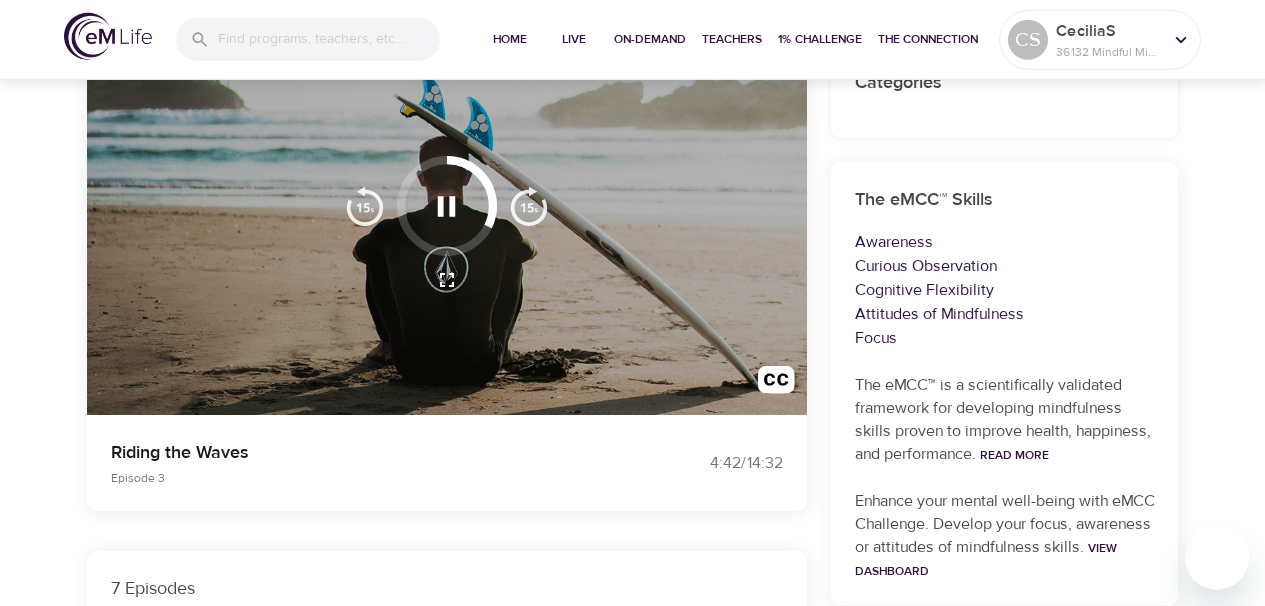 click at bounding box center [529, 206] 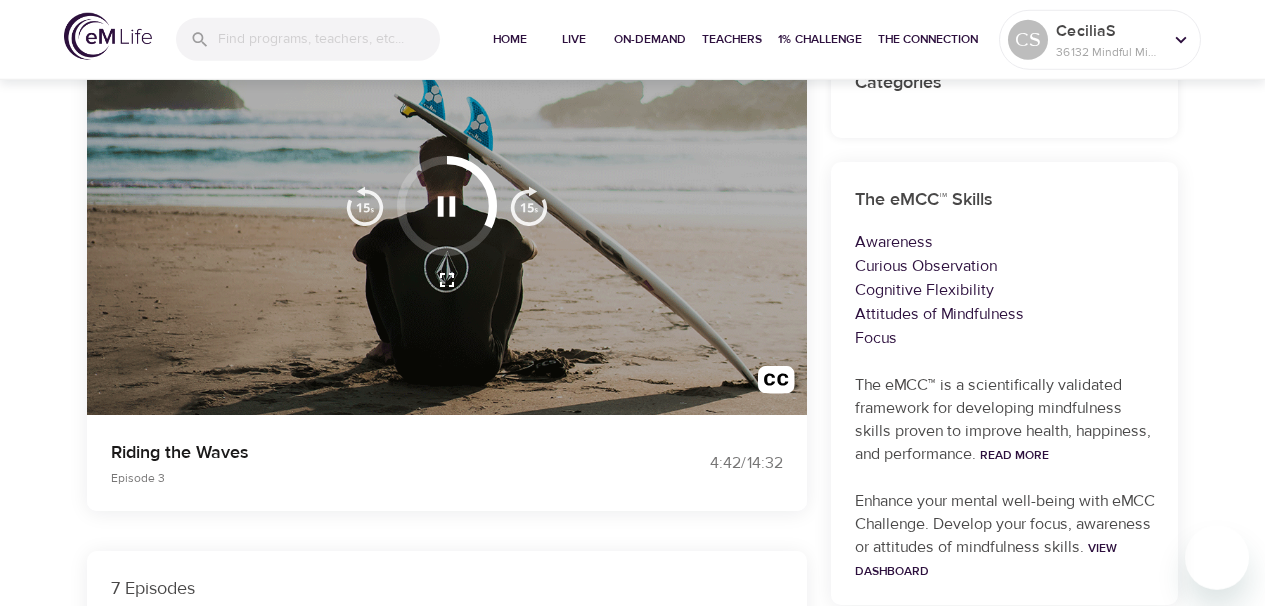 click at bounding box center [529, 206] 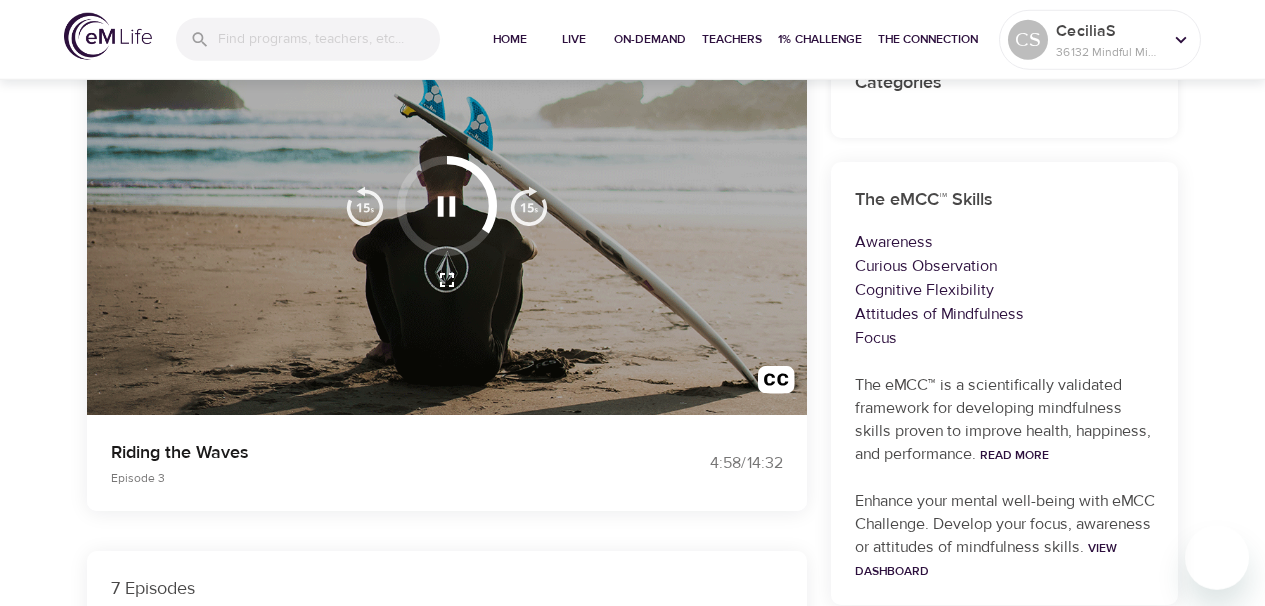 click at bounding box center [529, 206] 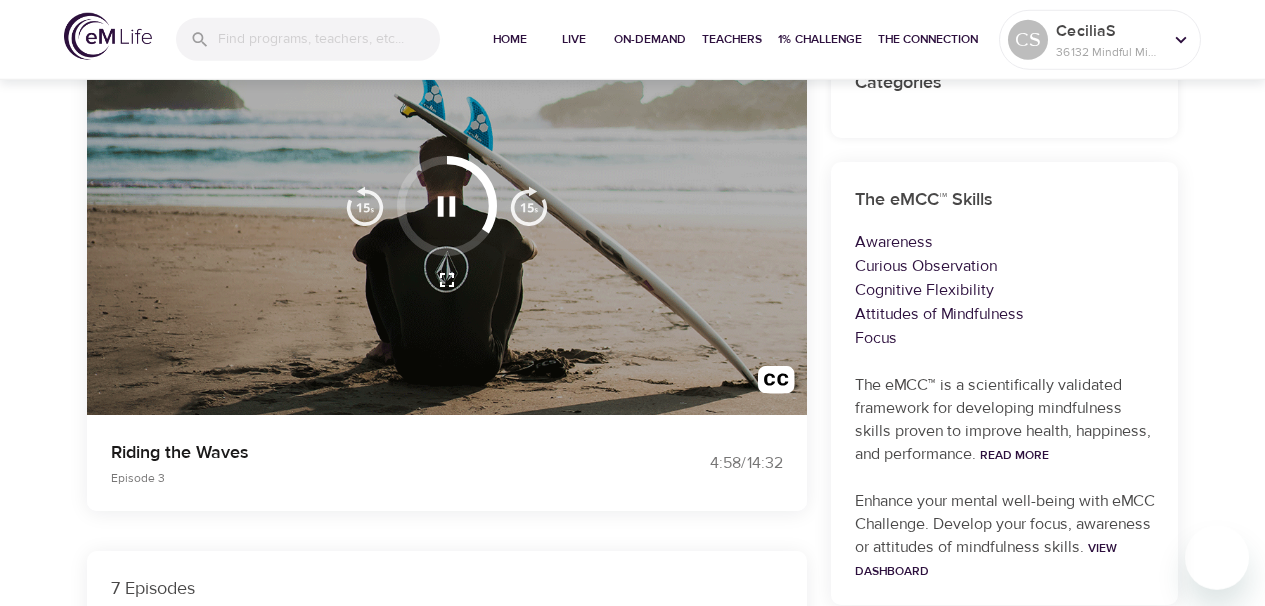 click at bounding box center (529, 206) 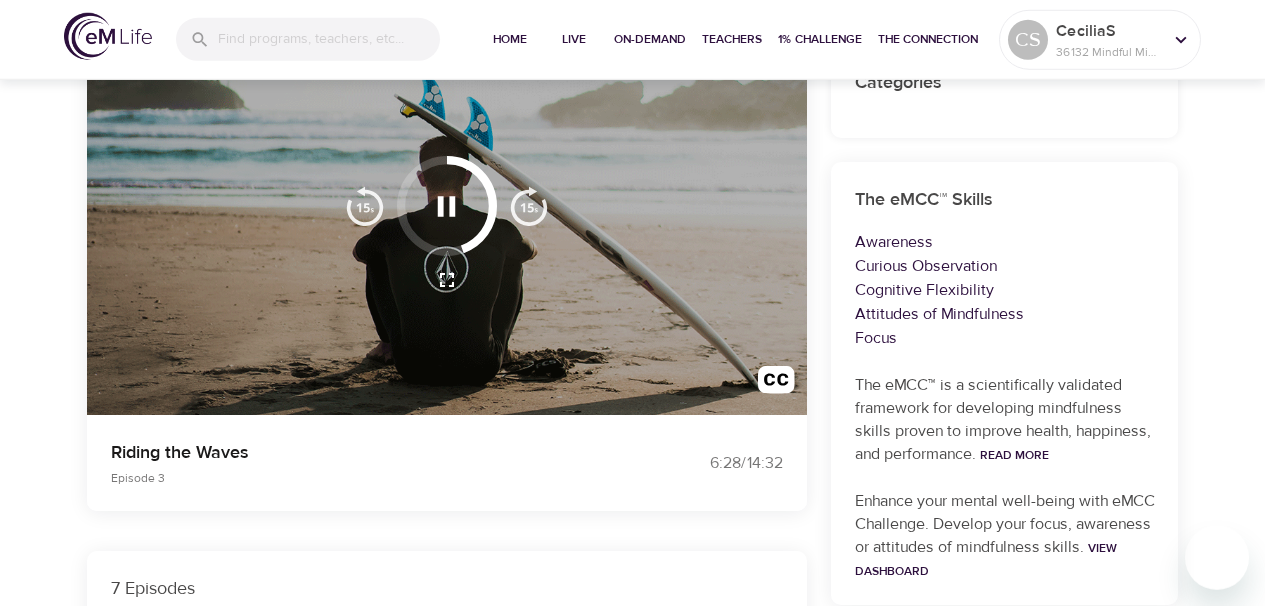 click at bounding box center (529, 206) 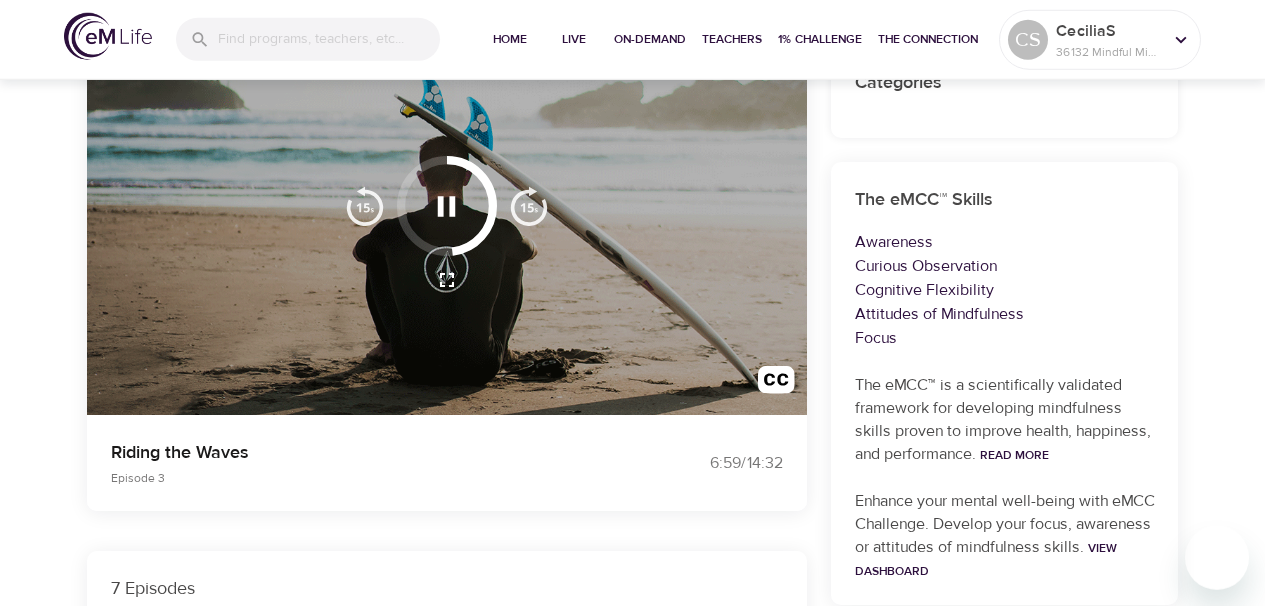 click at bounding box center [529, 206] 